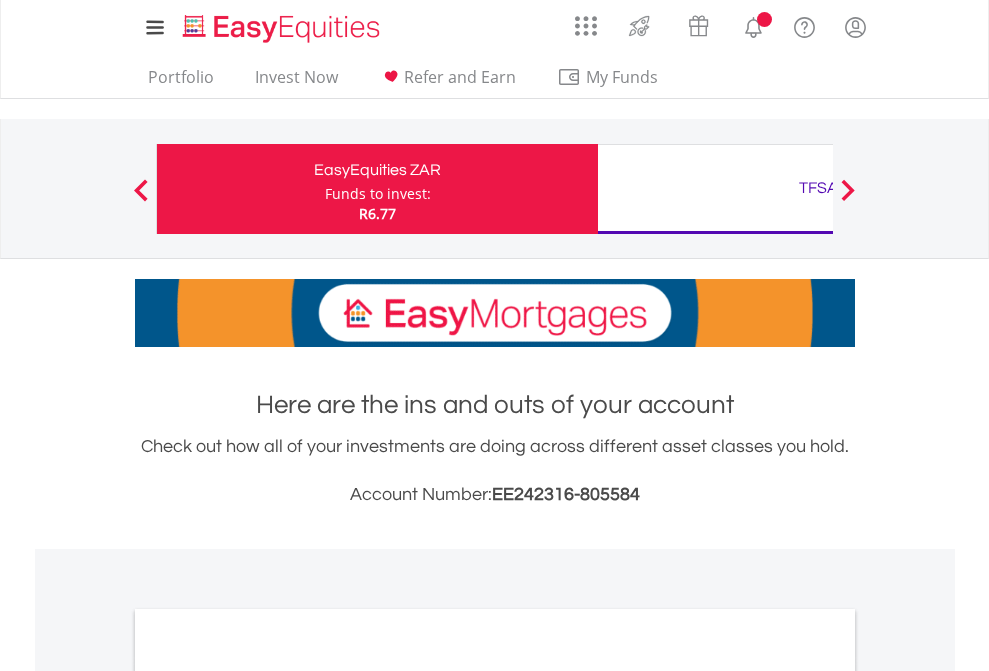 scroll, scrollTop: 0, scrollLeft: 0, axis: both 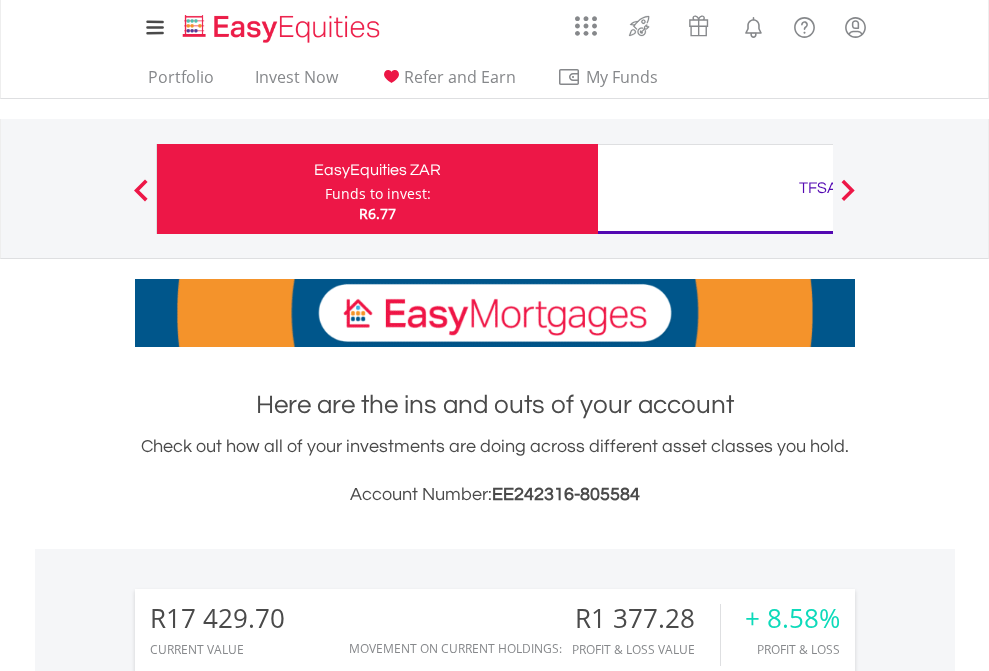 click on "Funds to invest:" at bounding box center [378, 194] 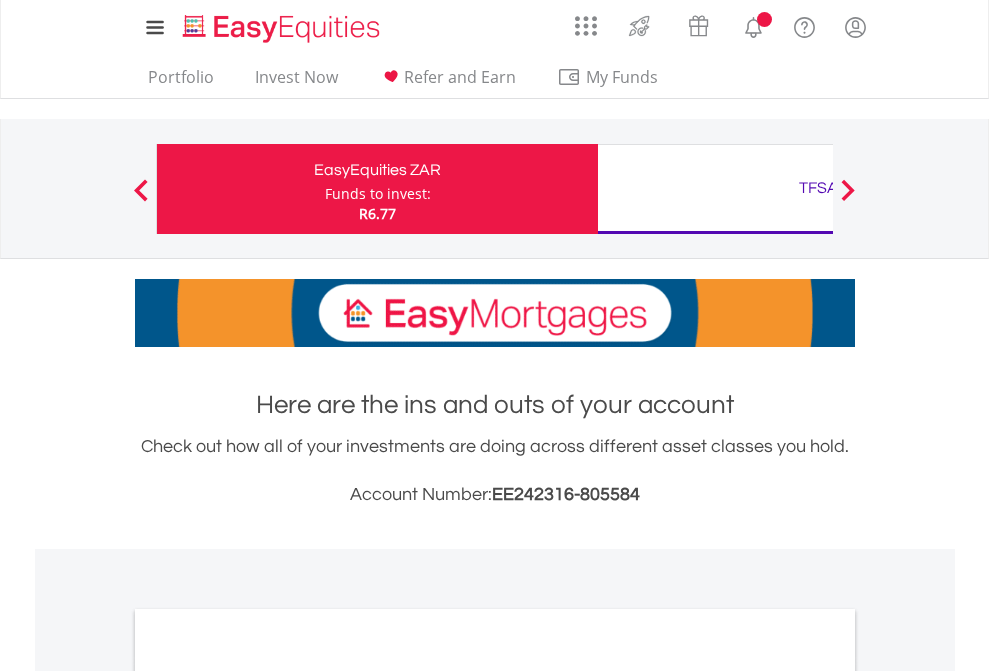 scroll, scrollTop: 0, scrollLeft: 0, axis: both 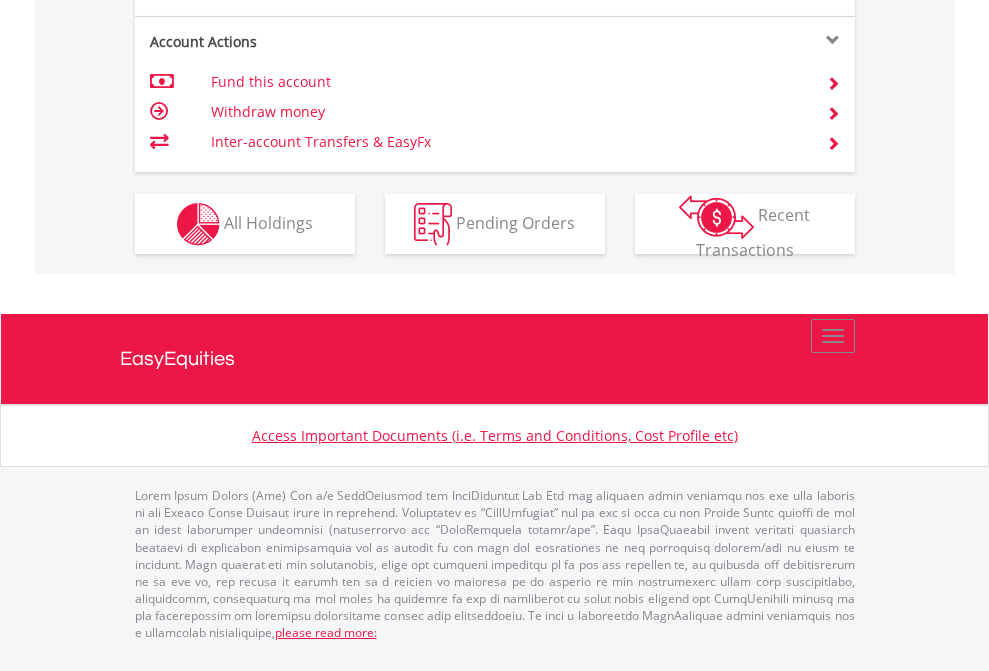 click on "Investment types" at bounding box center (706, -337) 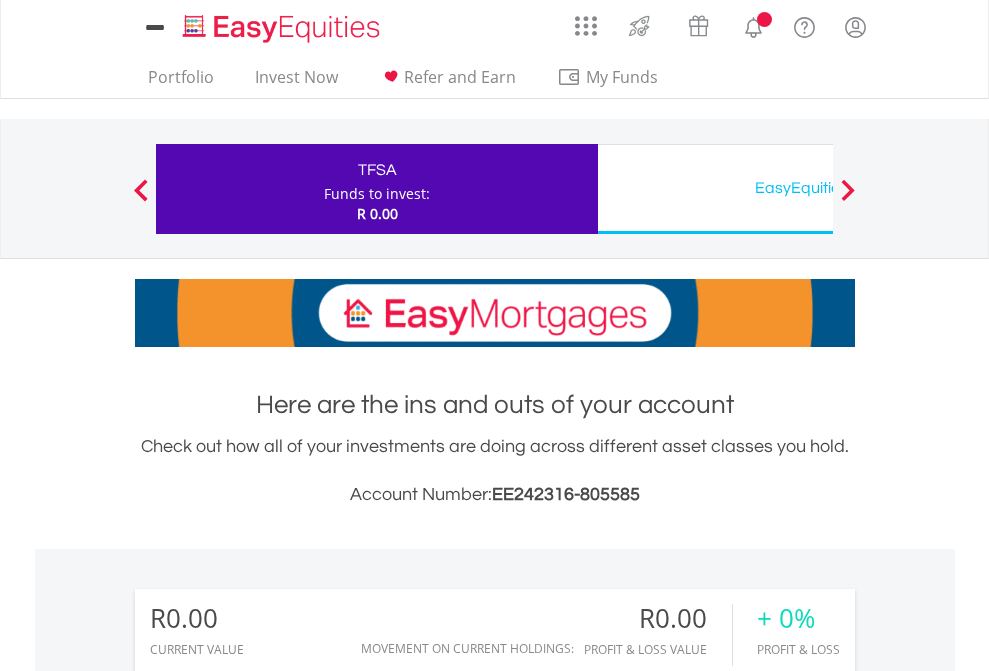scroll, scrollTop: 0, scrollLeft: 0, axis: both 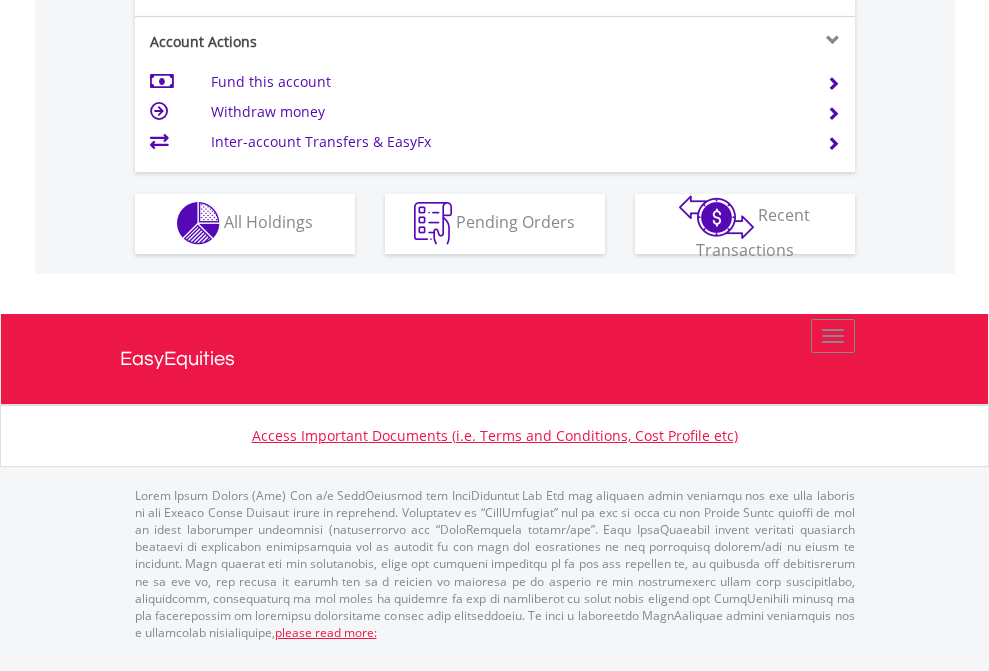 click on "Investment types" at bounding box center (706, -353) 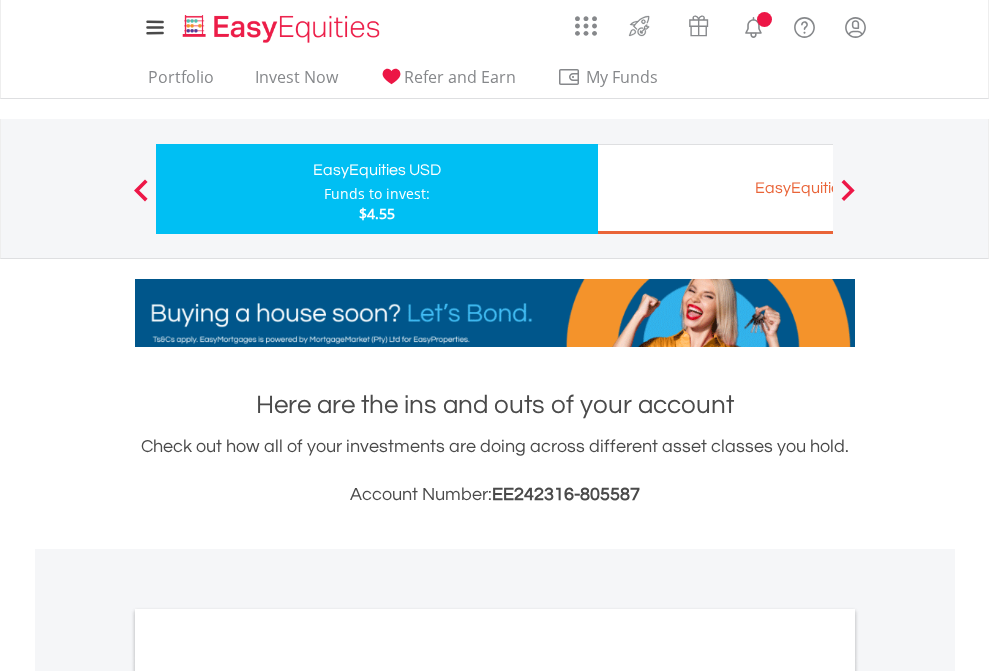 scroll, scrollTop: 0, scrollLeft: 0, axis: both 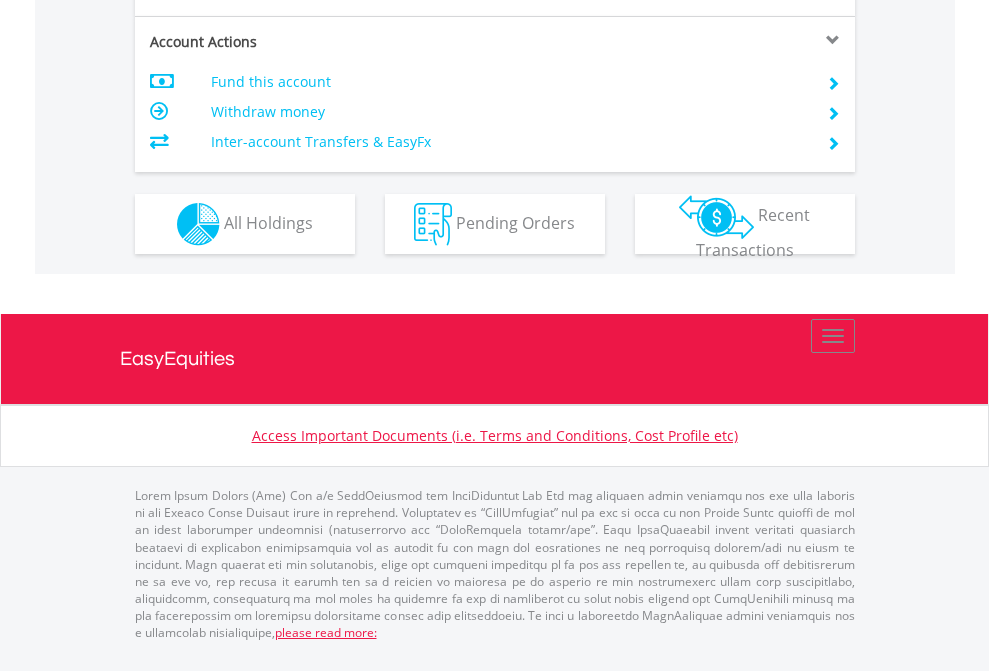 click on "Investment types" at bounding box center [706, -337] 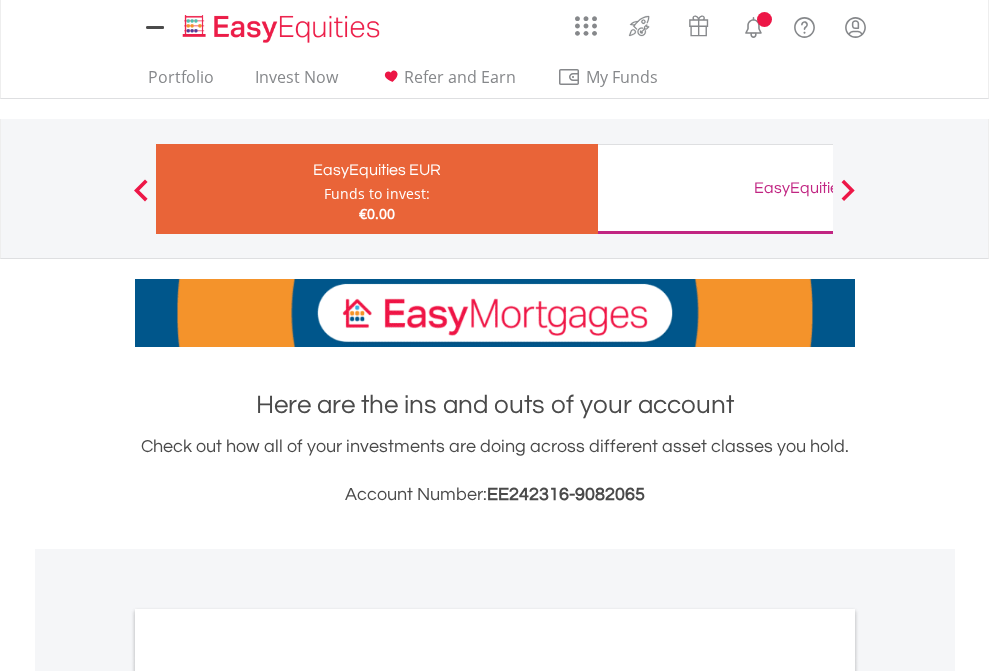 scroll, scrollTop: 0, scrollLeft: 0, axis: both 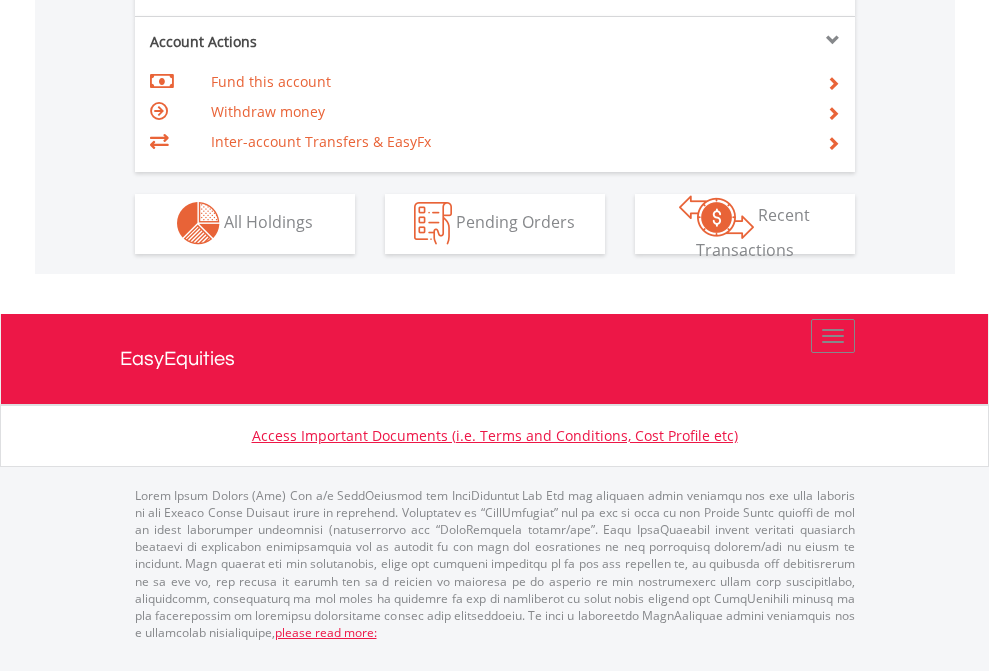 click on "Investment types" at bounding box center (706, -353) 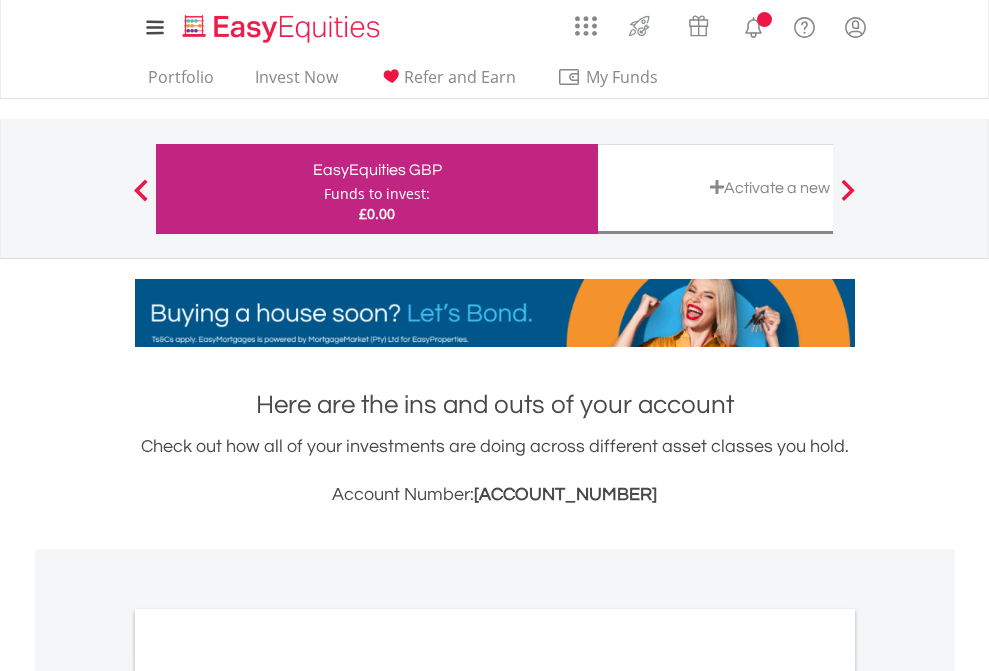 scroll, scrollTop: 0, scrollLeft: 0, axis: both 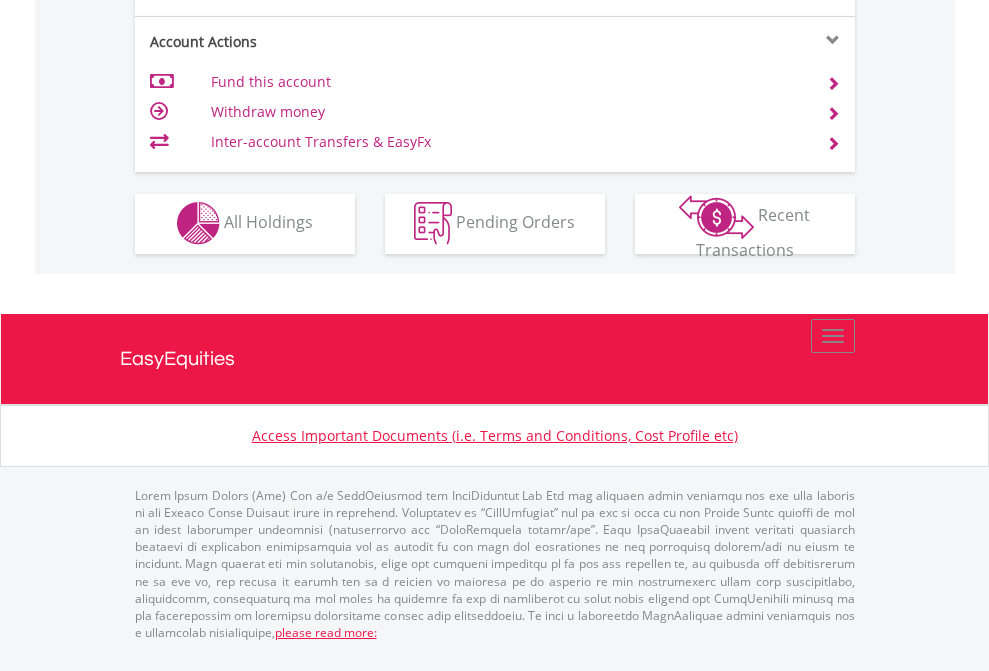 click on "Investment types" at bounding box center (706, -353) 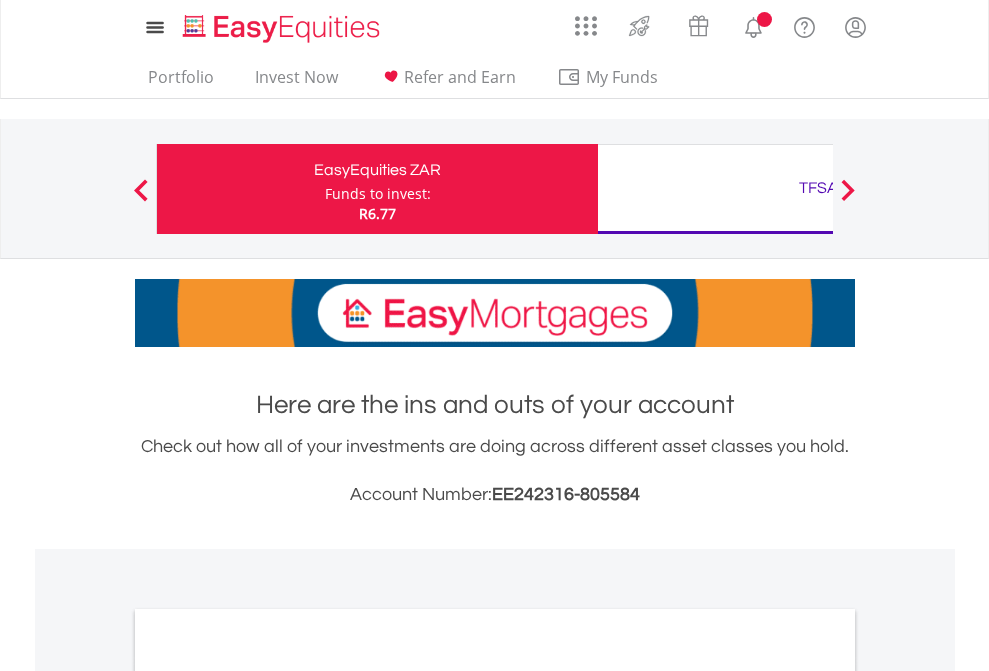scroll, scrollTop: 0, scrollLeft: 0, axis: both 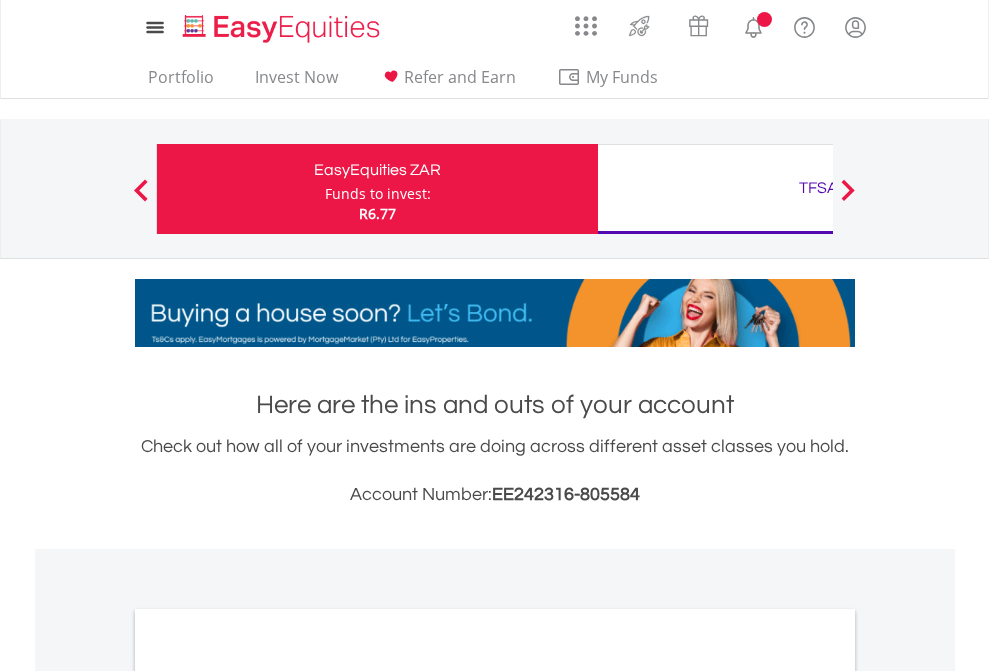 click on "All Holdings" at bounding box center (268, 1096) 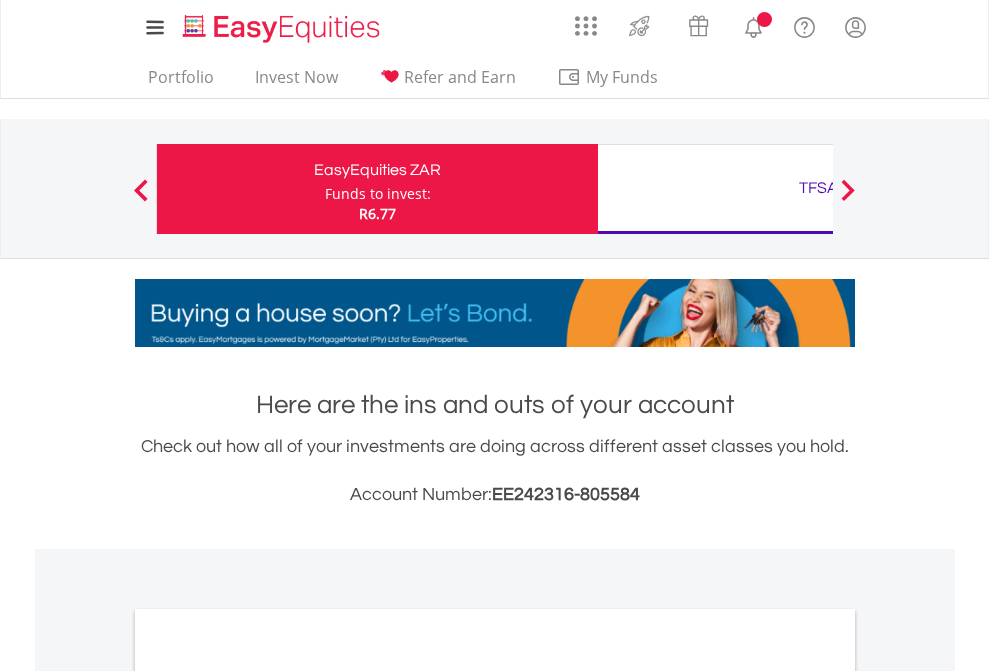 scroll, scrollTop: 1202, scrollLeft: 0, axis: vertical 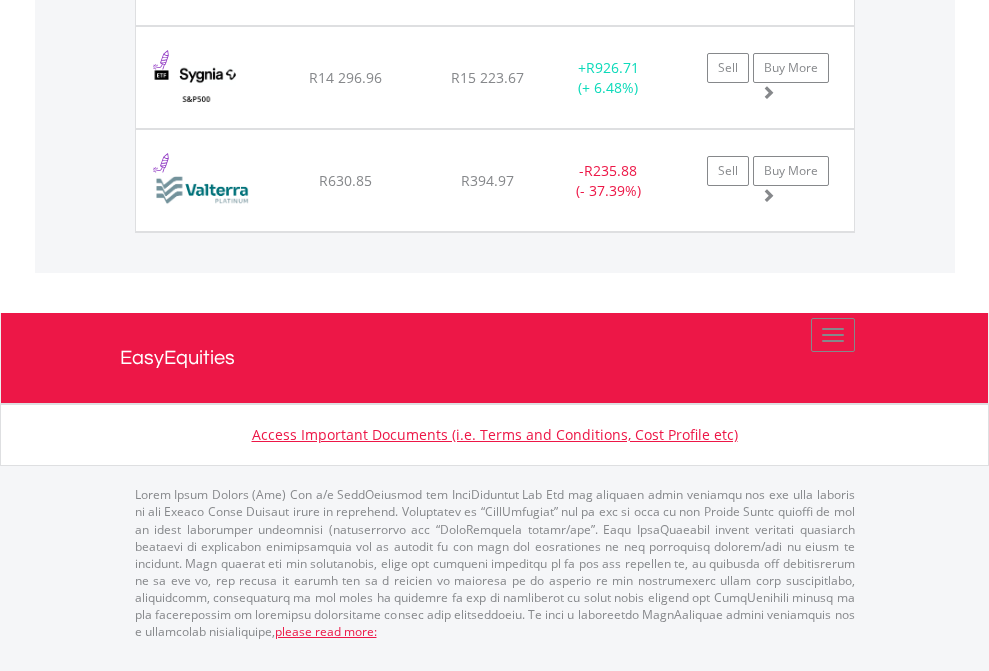 click on "TFSA" at bounding box center (818, -1768) 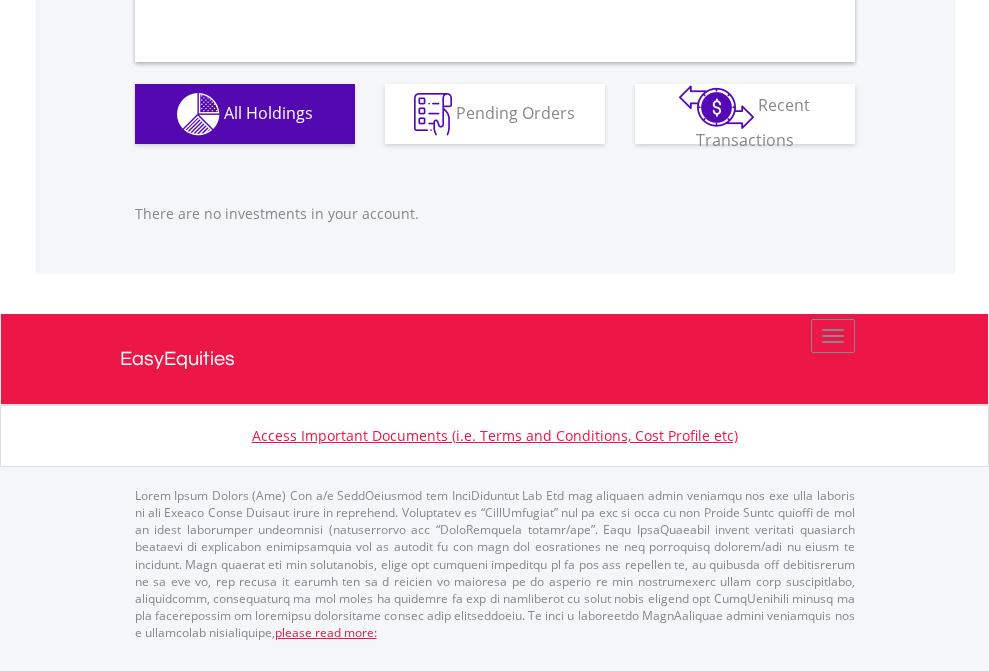 scroll, scrollTop: 1980, scrollLeft: 0, axis: vertical 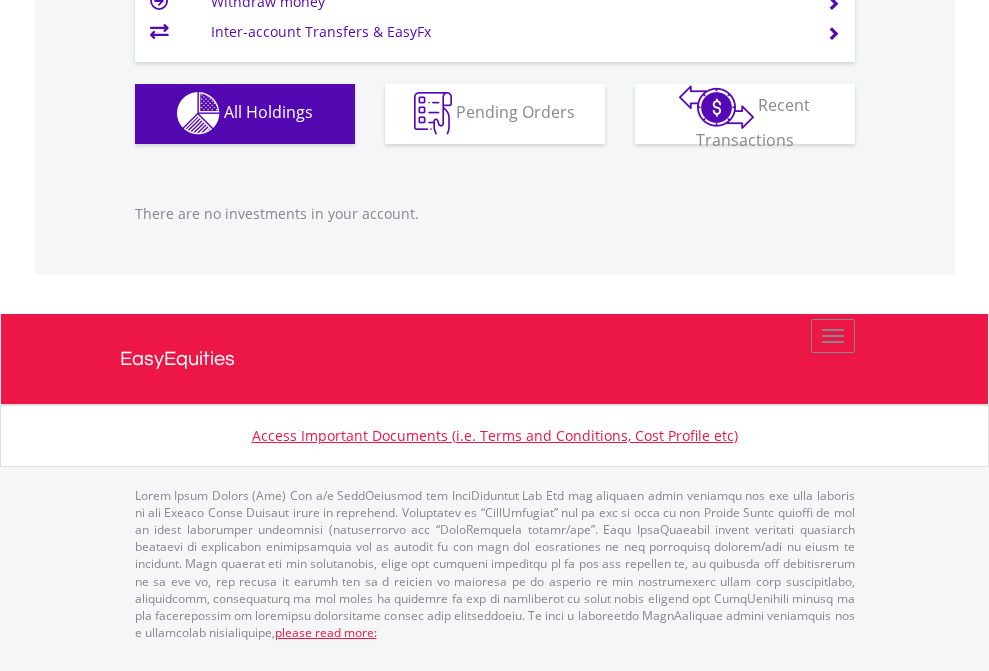 click on "EasyEquities USD" at bounding box center (818, -1142) 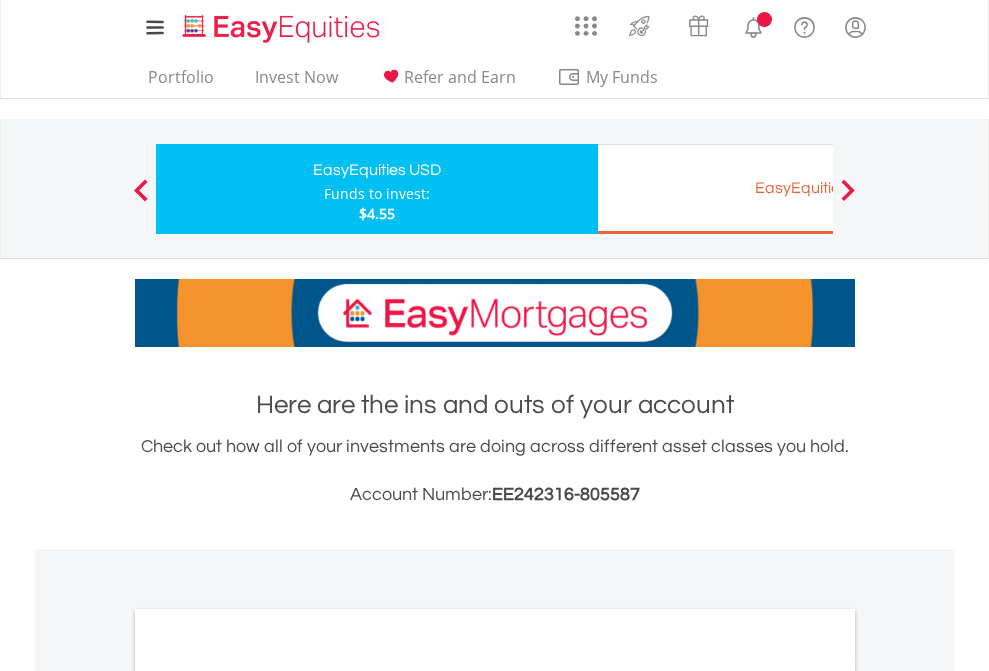 scroll, scrollTop: 0, scrollLeft: 0, axis: both 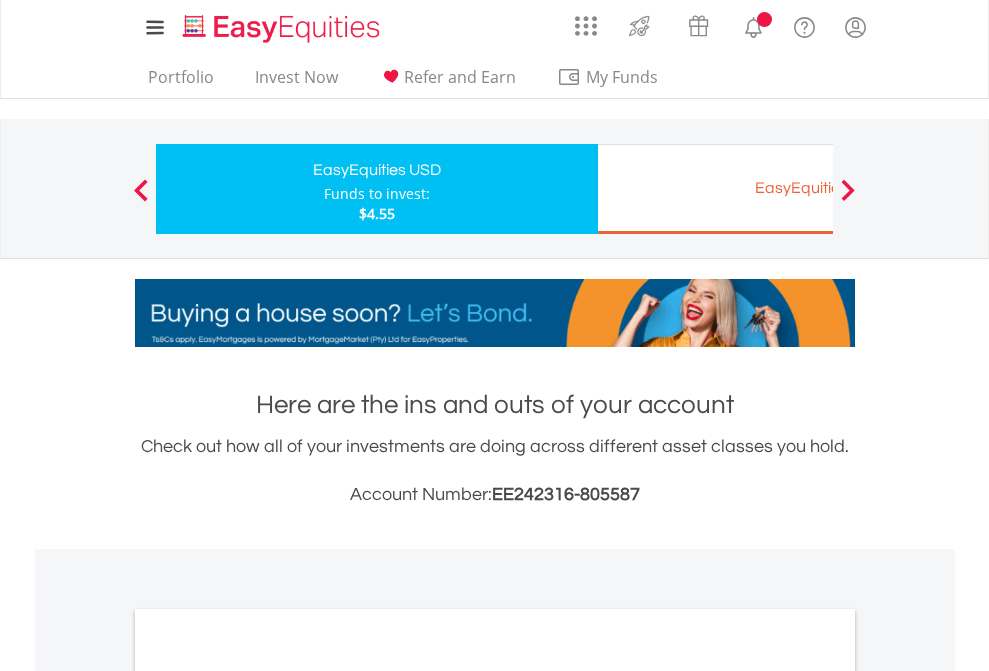 click on "All Holdings" at bounding box center (268, 1096) 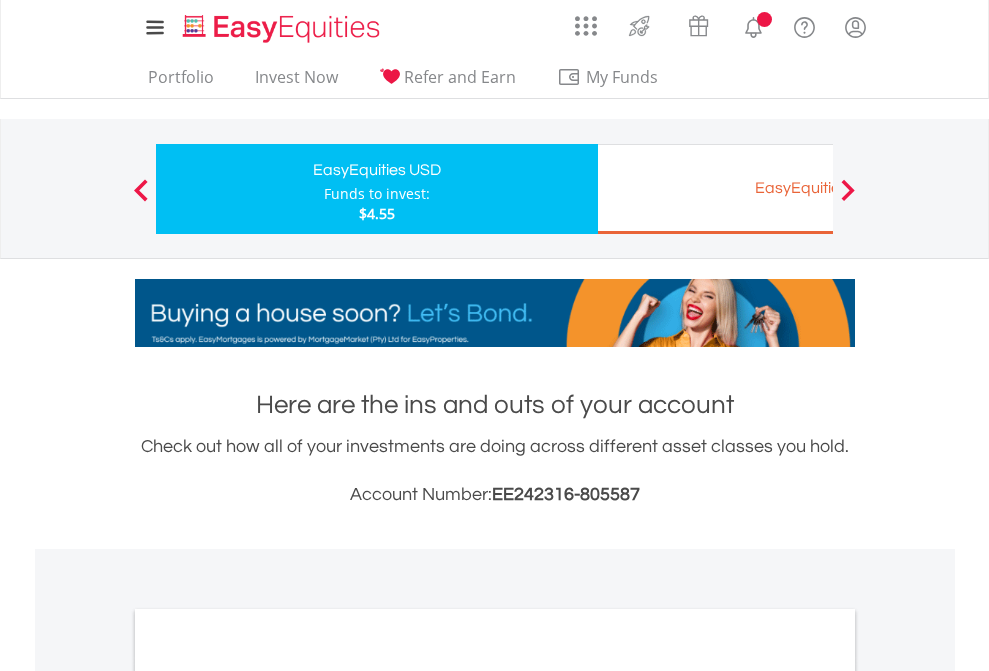 scroll, scrollTop: 1202, scrollLeft: 0, axis: vertical 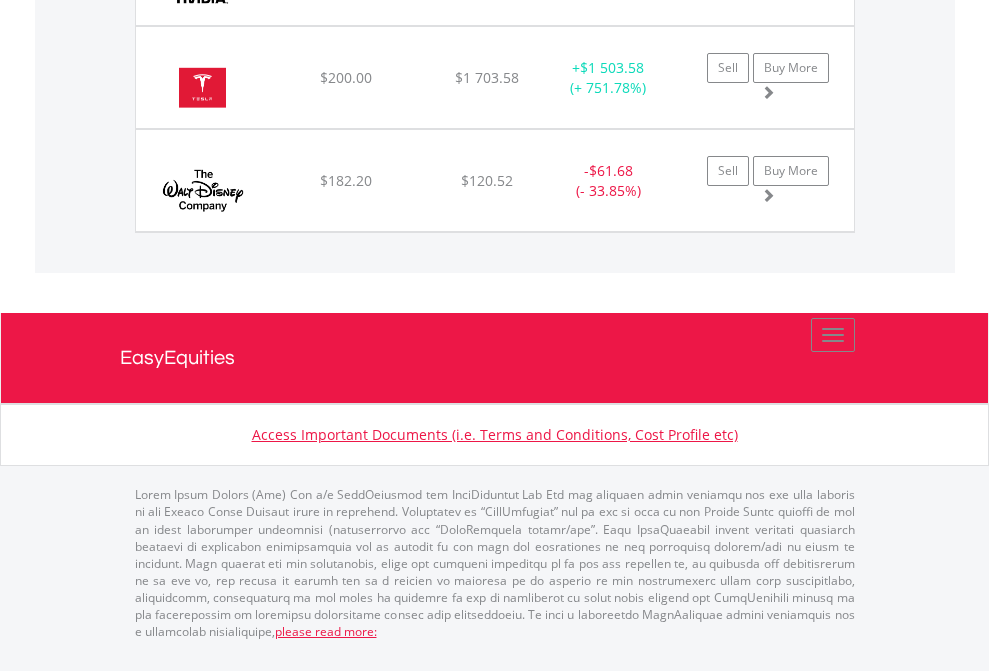 click on "EasyEquities EUR" at bounding box center [818, -1957] 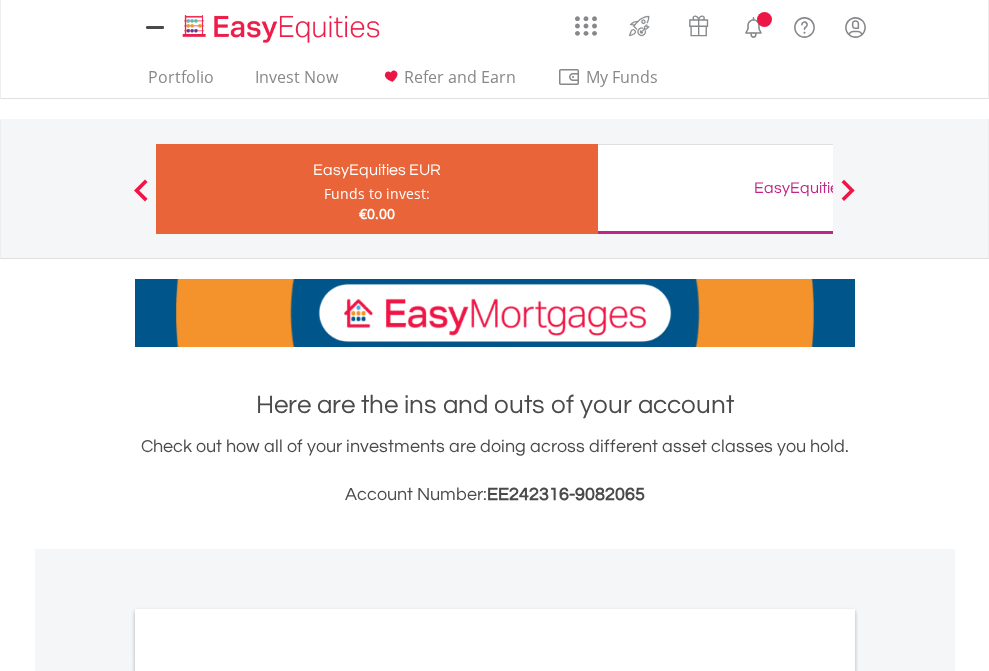 scroll, scrollTop: 0, scrollLeft: 0, axis: both 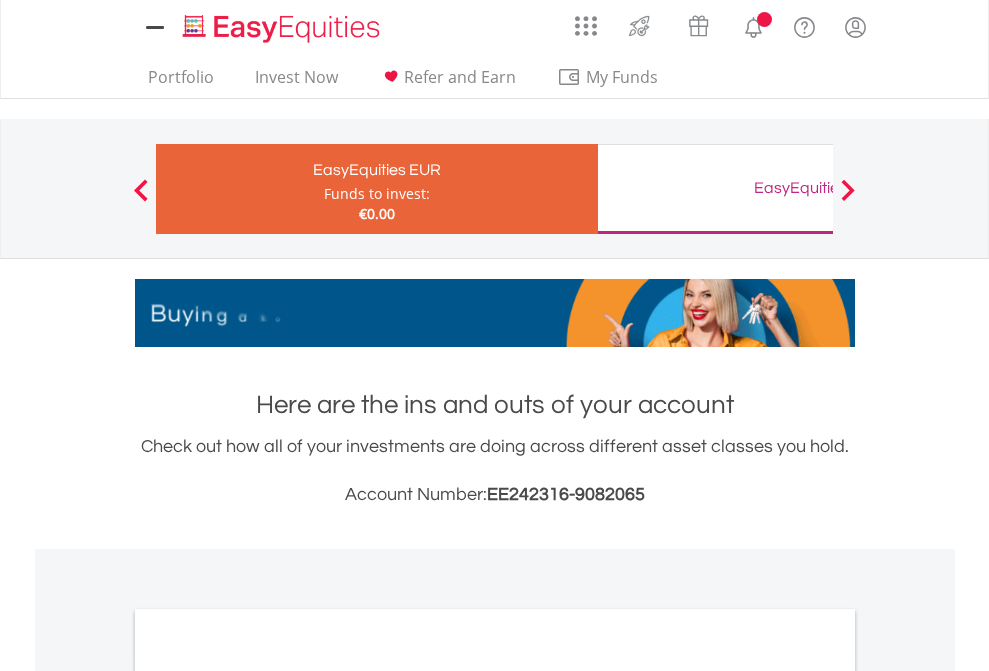 click on "All Holdings" at bounding box center [268, 1096] 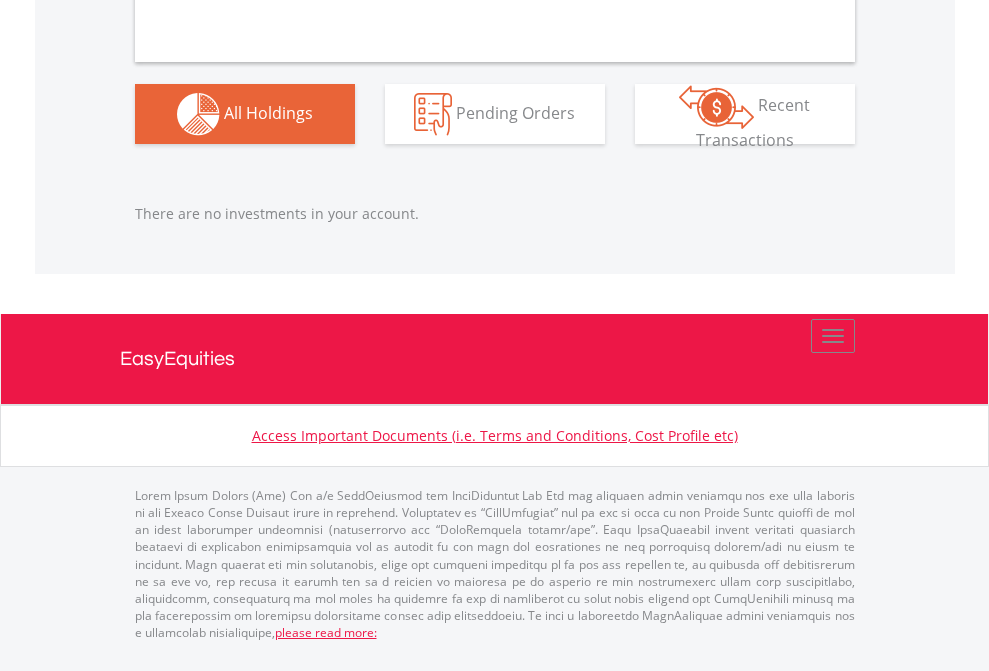 scroll, scrollTop: 1980, scrollLeft: 0, axis: vertical 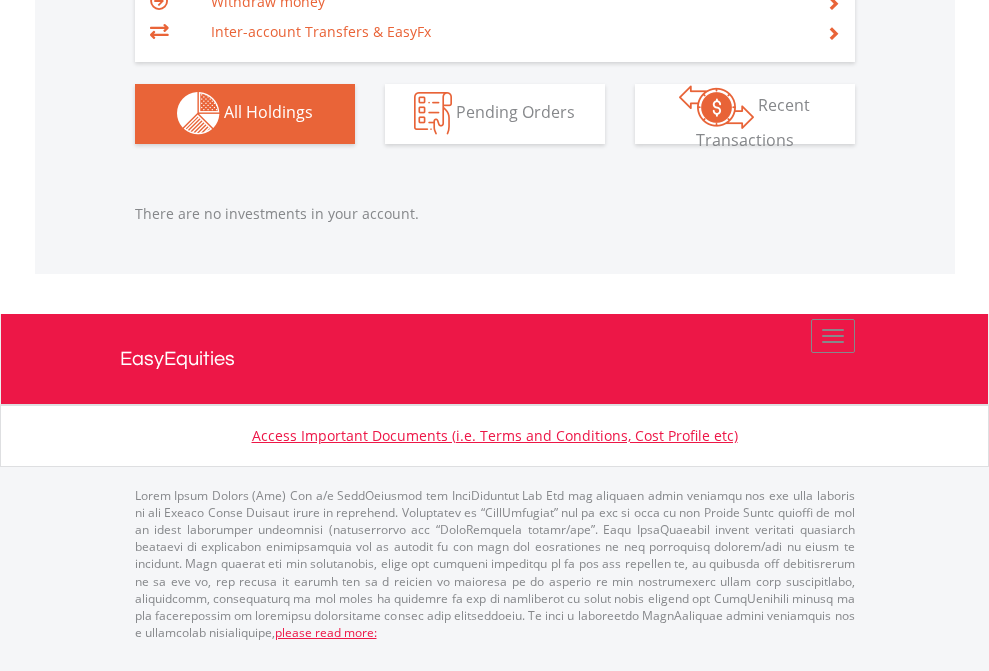 click on "EasyEquities GBP" at bounding box center (818, -1142) 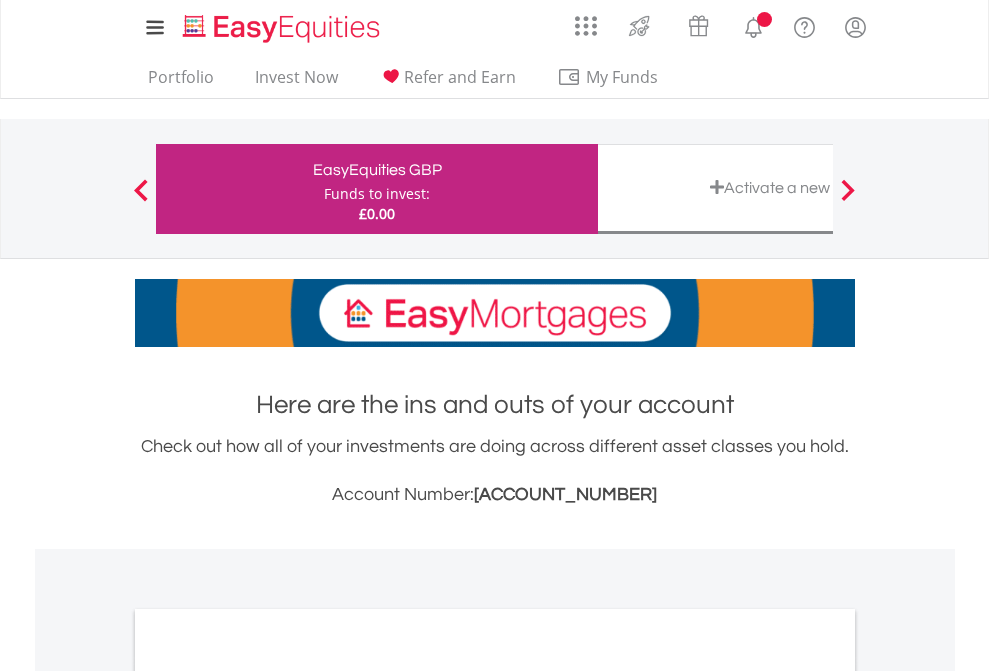 scroll, scrollTop: 1202, scrollLeft: 0, axis: vertical 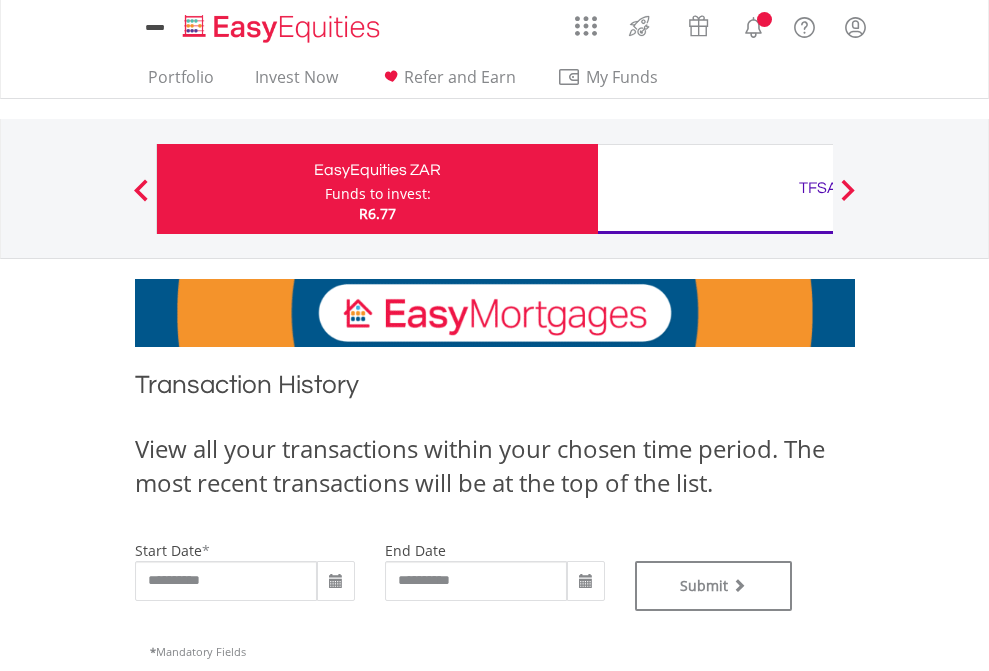 type on "**********" 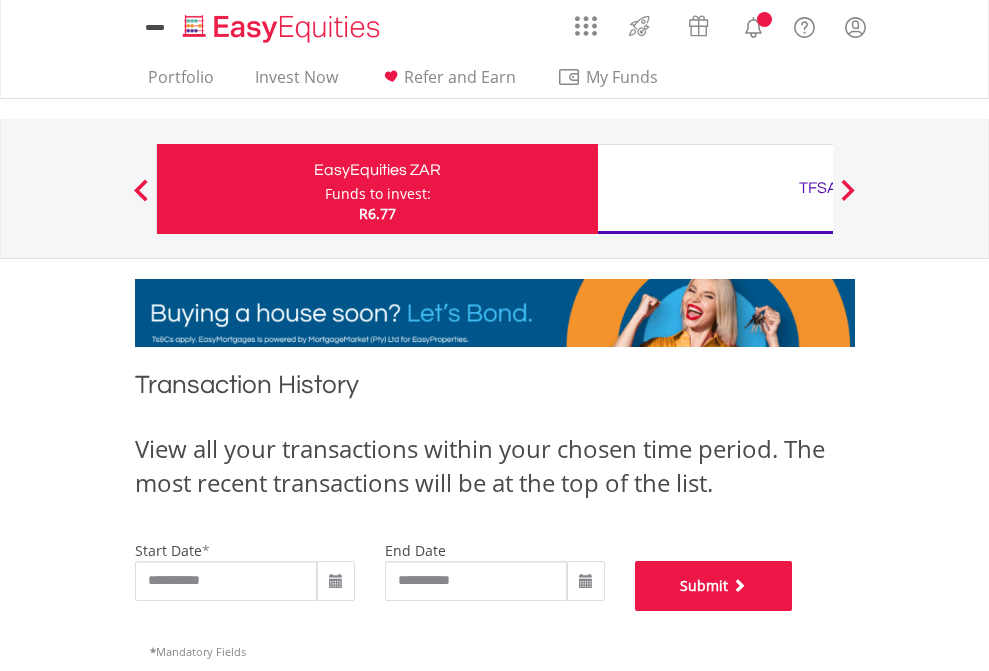 click on "Submit" at bounding box center (714, 586) 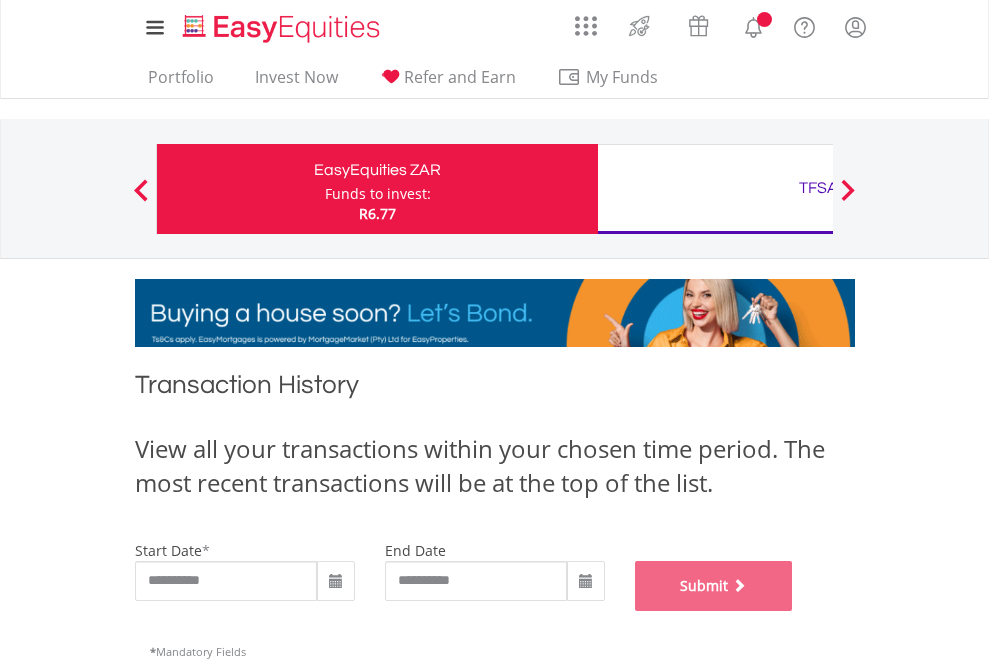 scroll, scrollTop: 811, scrollLeft: 0, axis: vertical 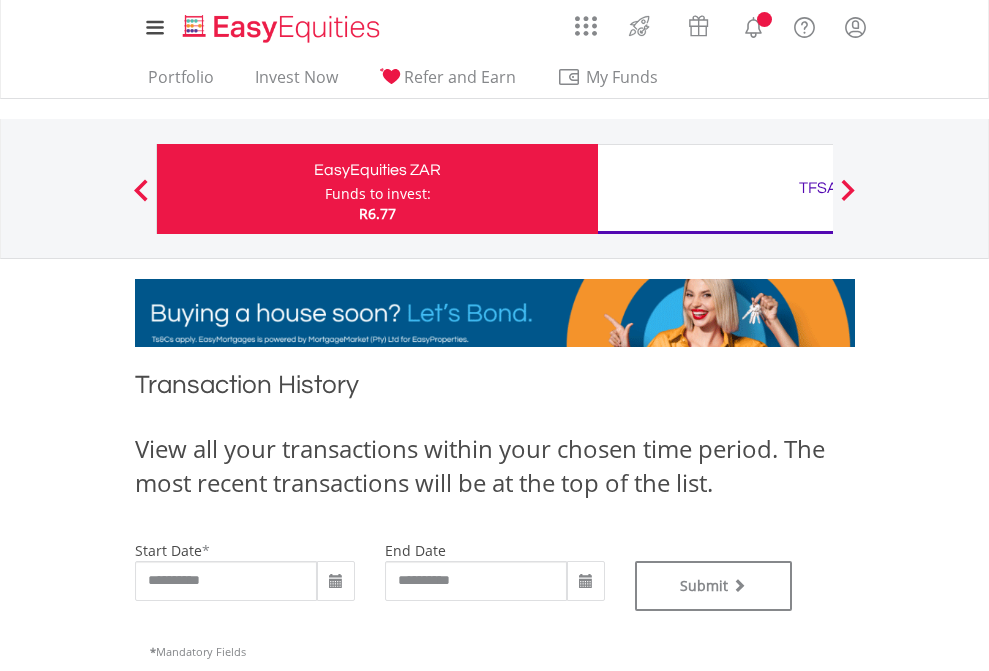 click on "TFSA" at bounding box center (818, 188) 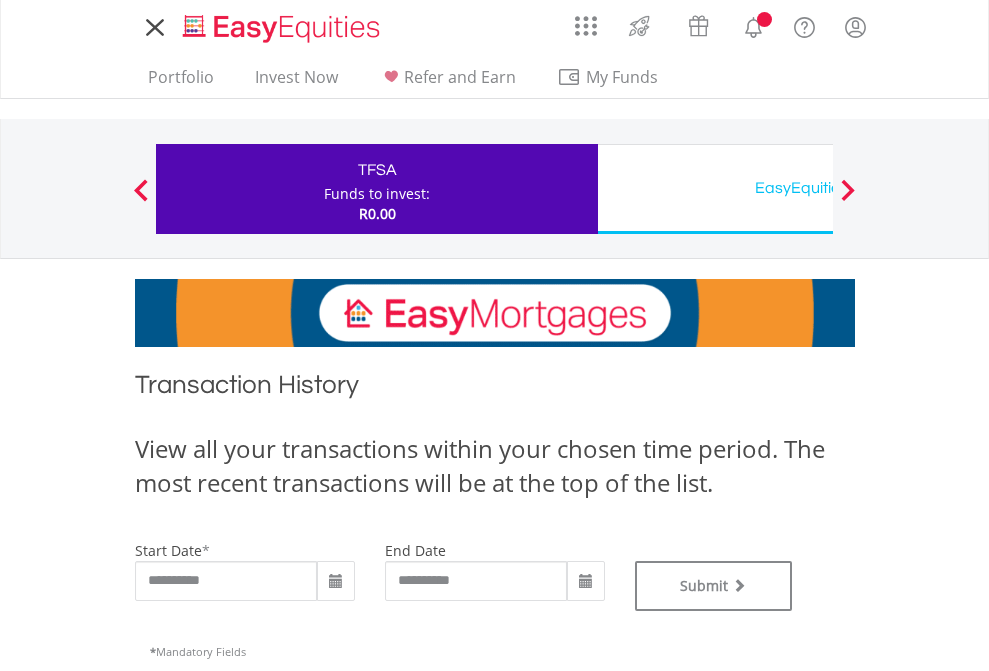 scroll, scrollTop: 0, scrollLeft: 0, axis: both 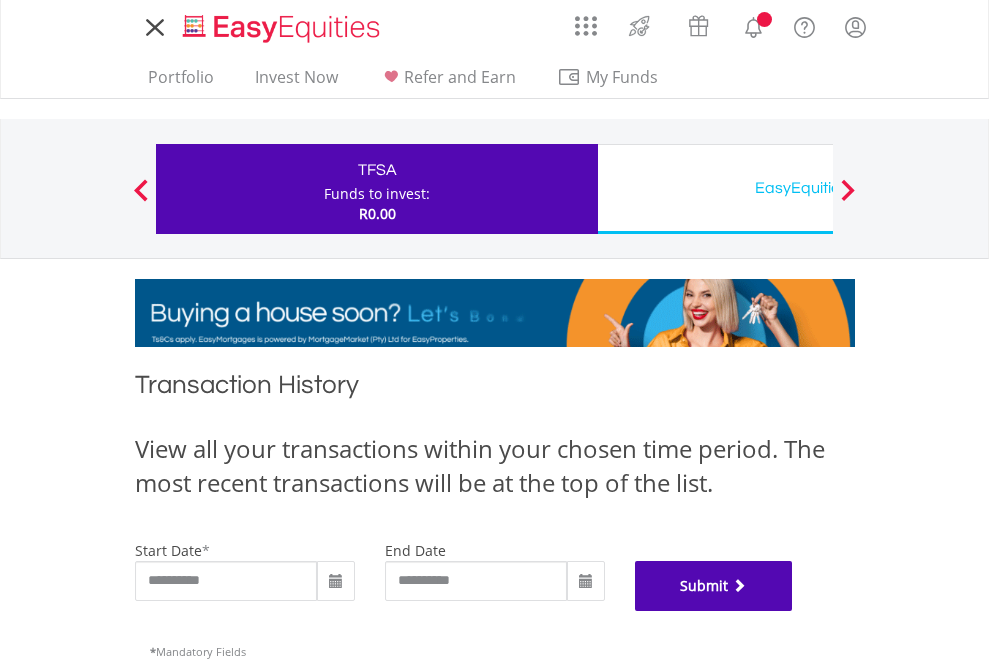 click on "Submit" at bounding box center (714, 586) 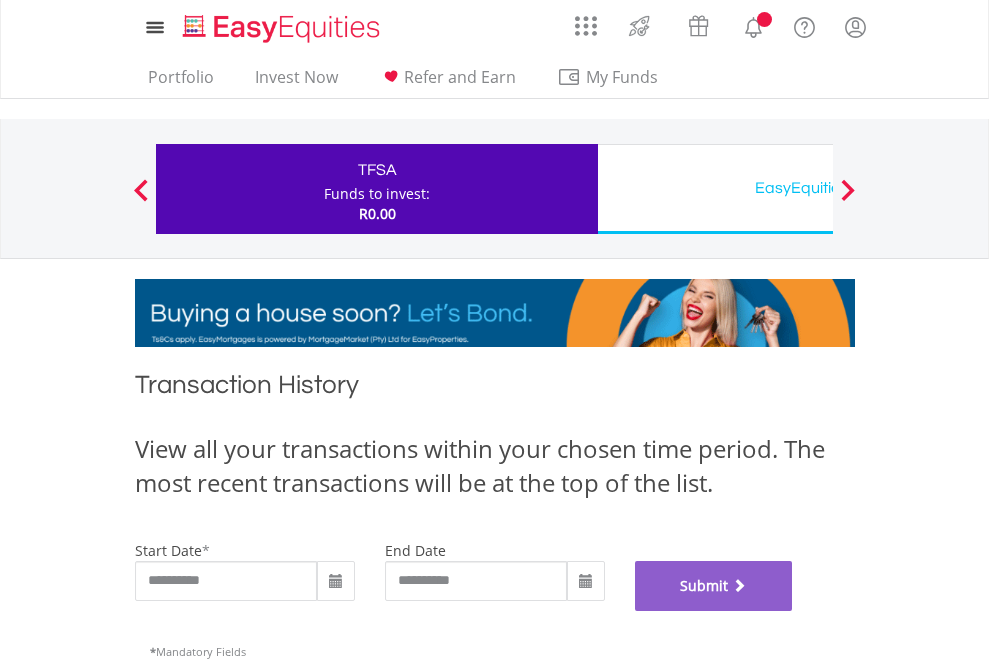 scroll, scrollTop: 811, scrollLeft: 0, axis: vertical 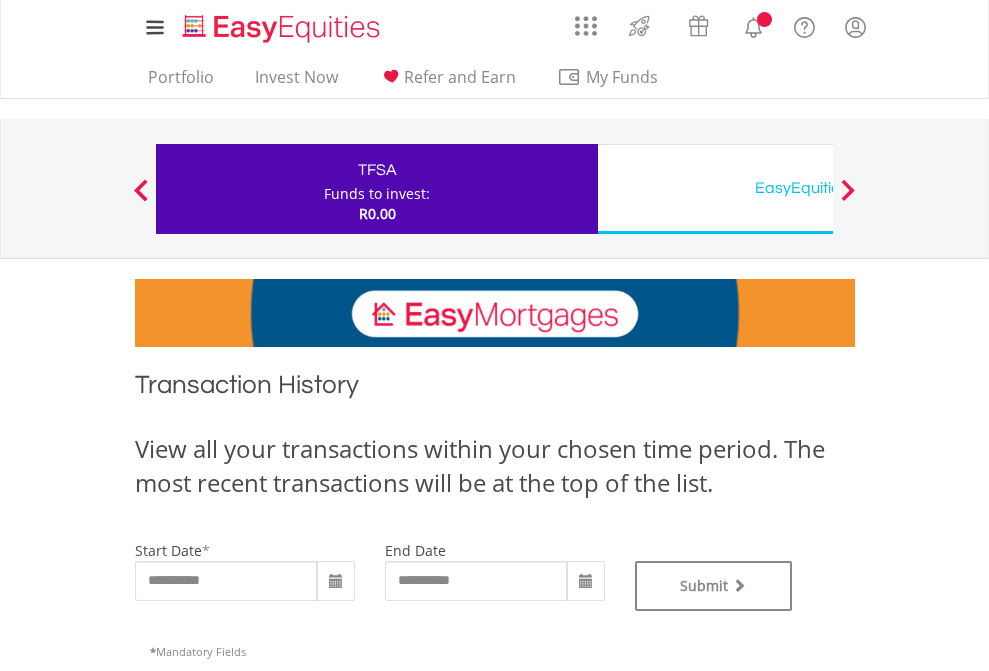 click on "EasyEquities USD" at bounding box center (818, 188) 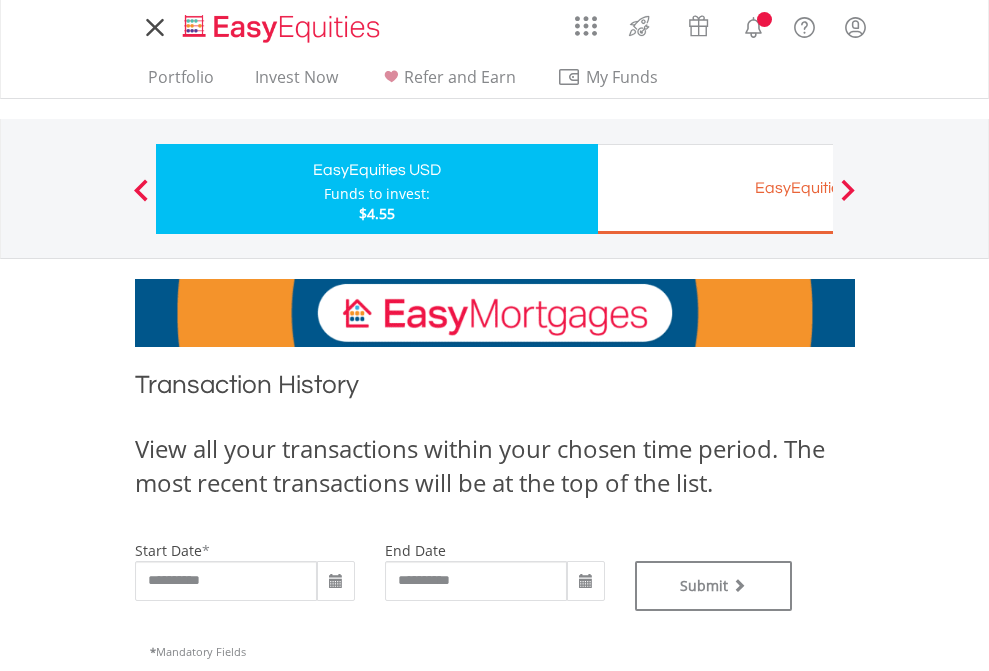scroll, scrollTop: 0, scrollLeft: 0, axis: both 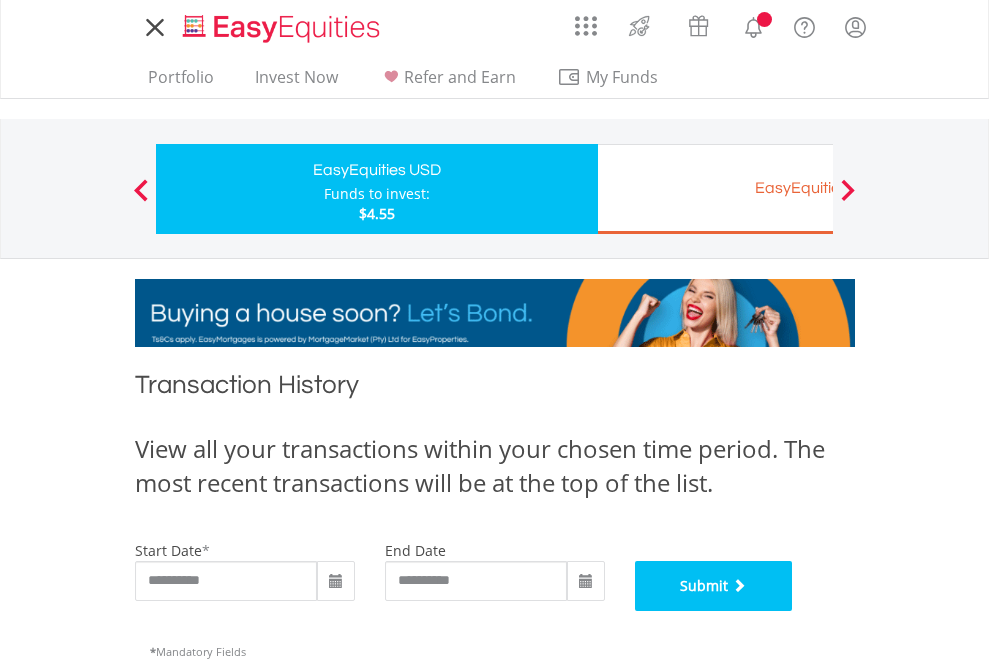 click on "Submit" at bounding box center (714, 586) 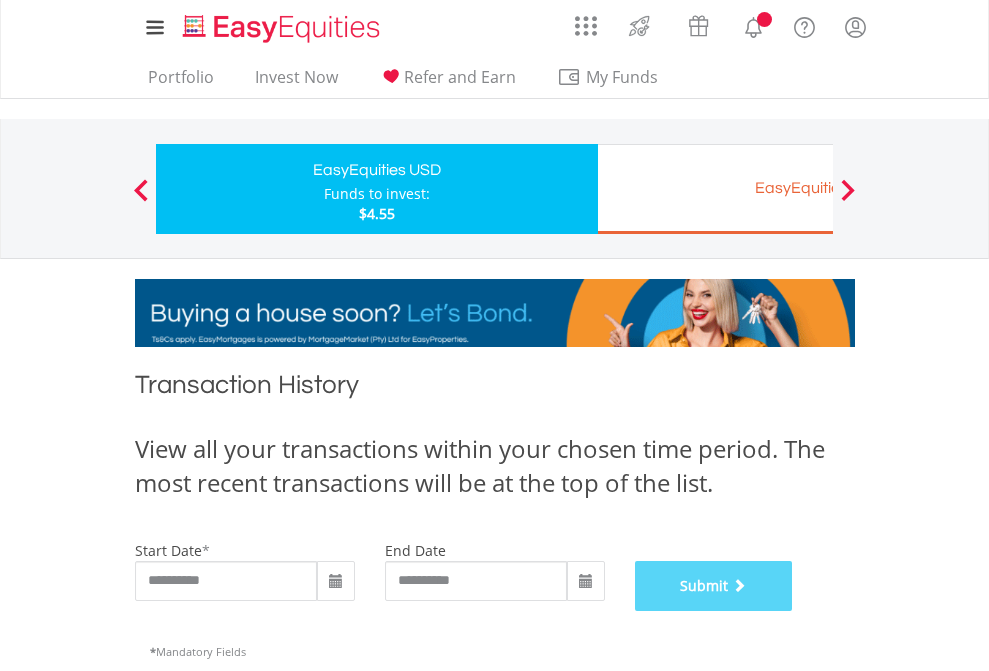 scroll, scrollTop: 811, scrollLeft: 0, axis: vertical 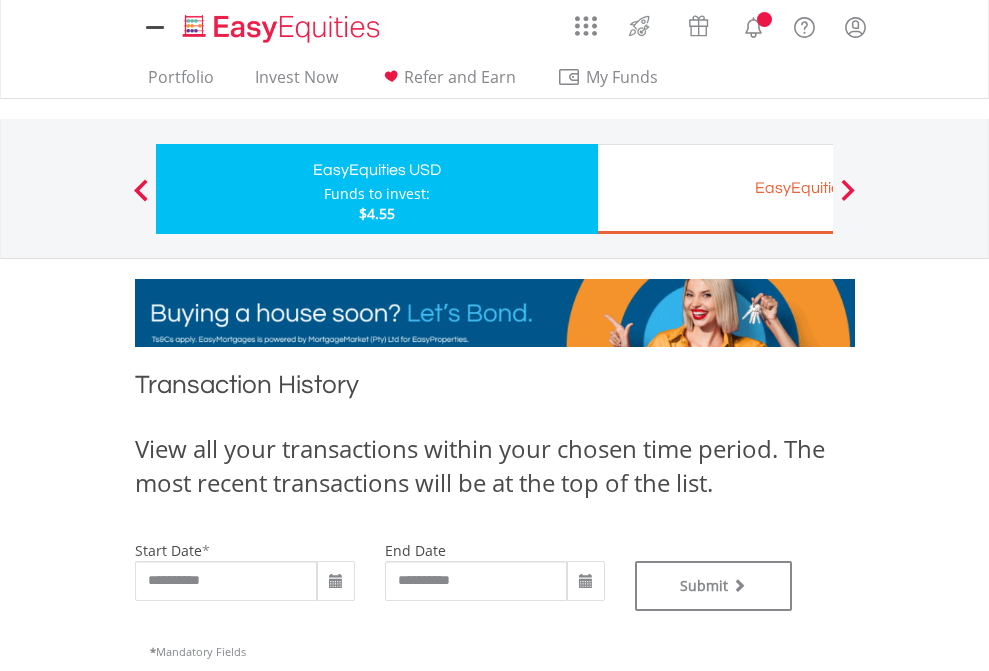 click on "EasyEquities EUR" at bounding box center [818, 188] 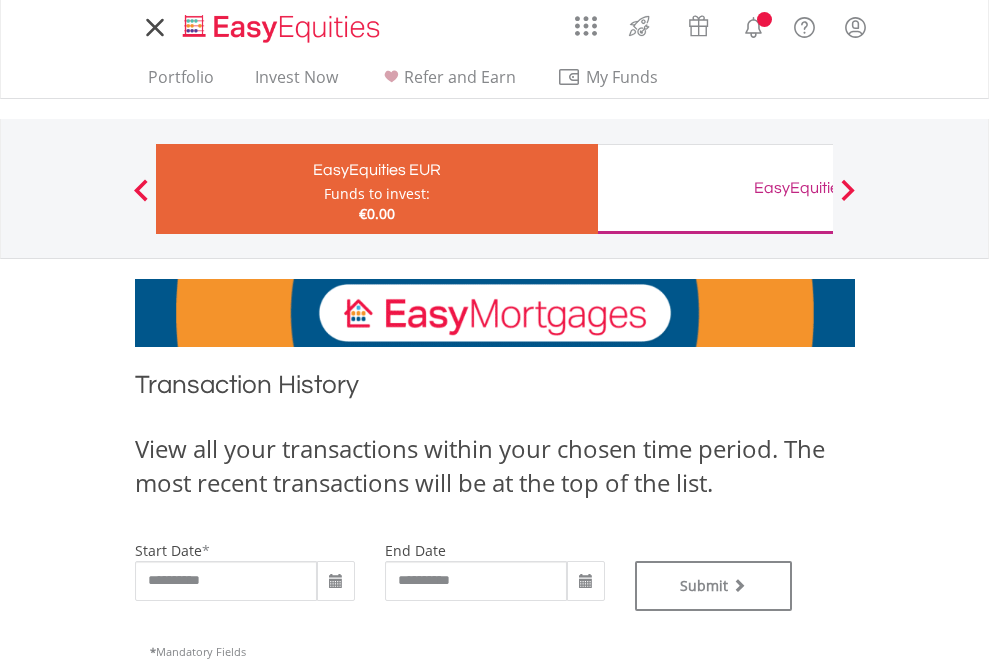 scroll, scrollTop: 0, scrollLeft: 0, axis: both 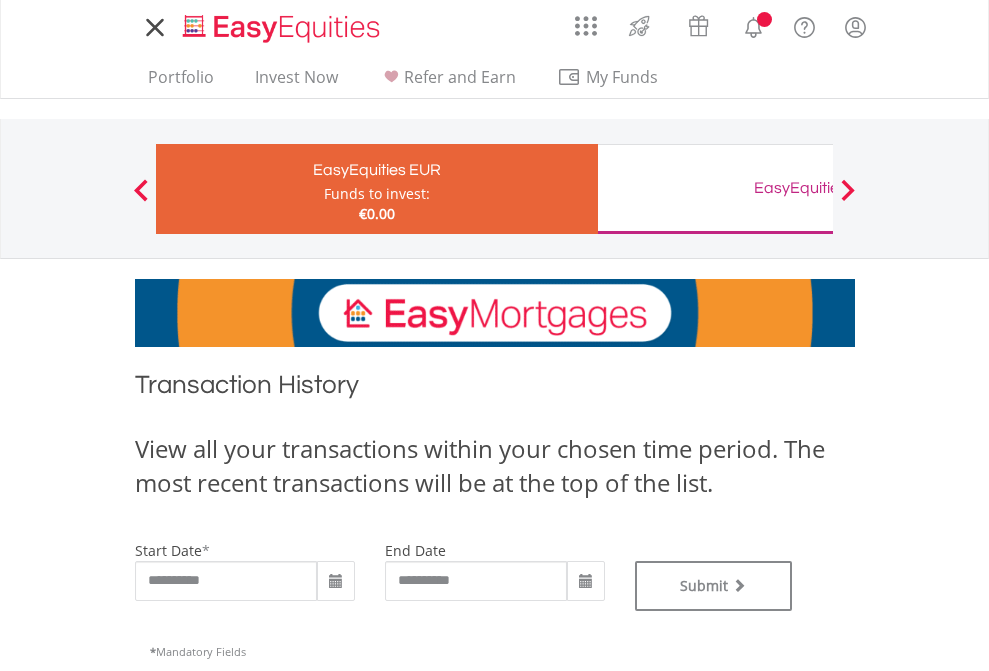 type on "**********" 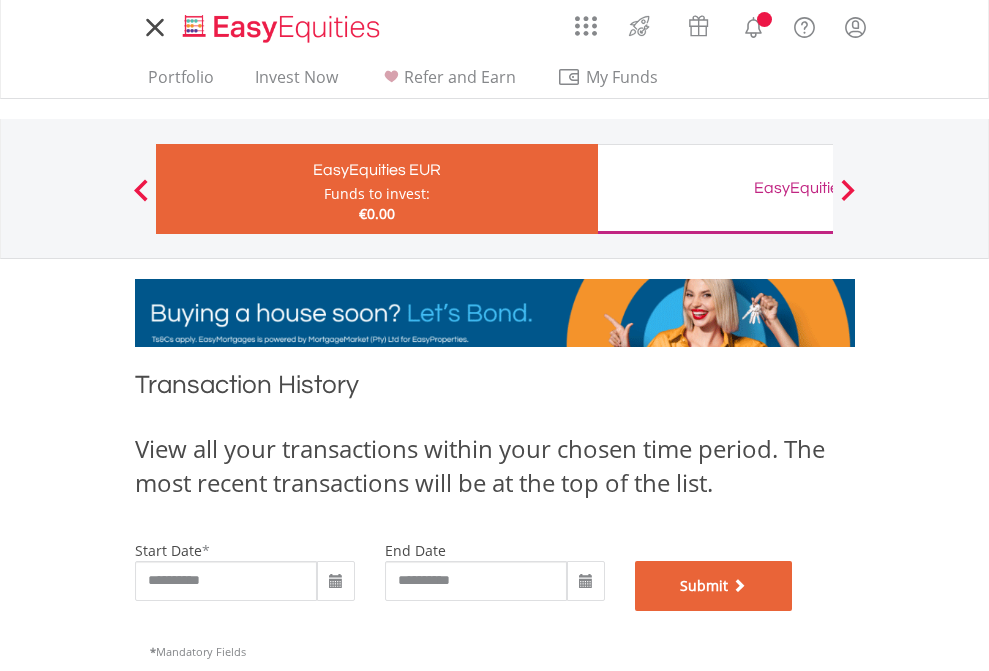 click on "Submit" at bounding box center [714, 586] 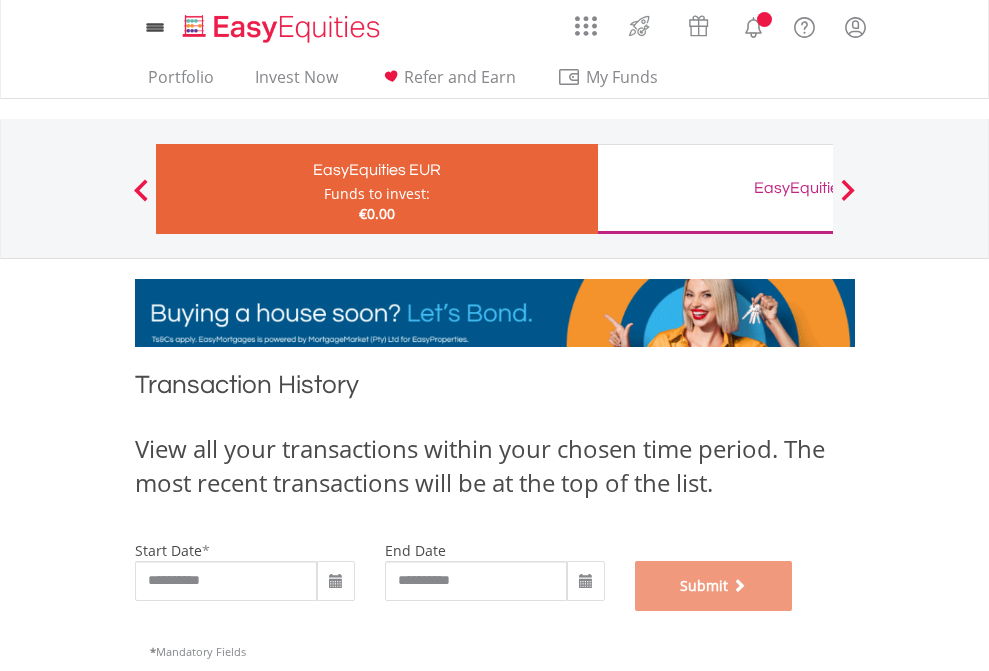 scroll, scrollTop: 811, scrollLeft: 0, axis: vertical 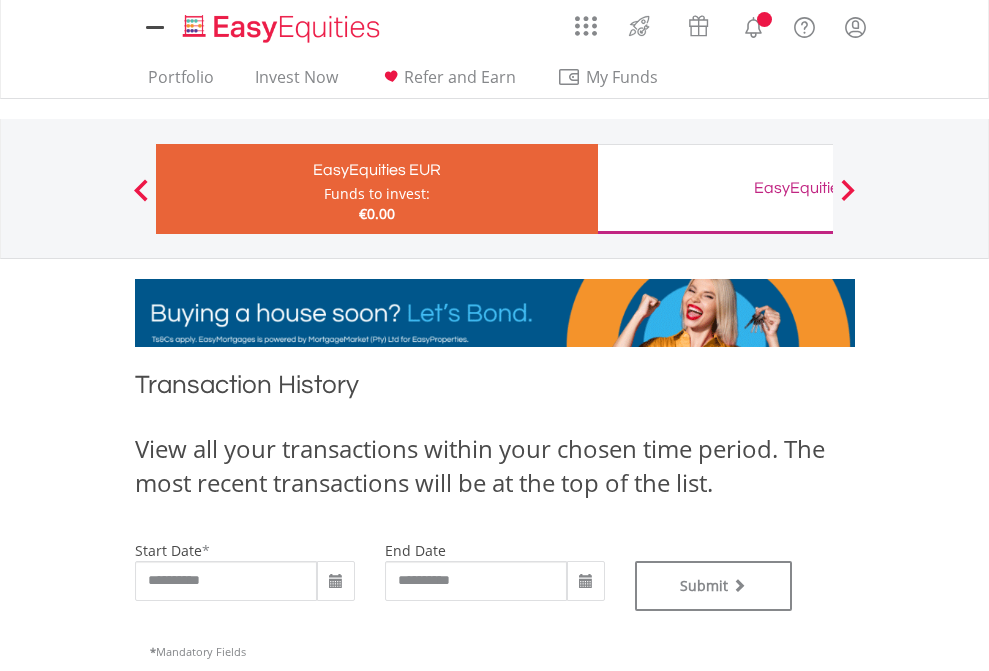 click on "EasyEquities GBP" at bounding box center (818, 188) 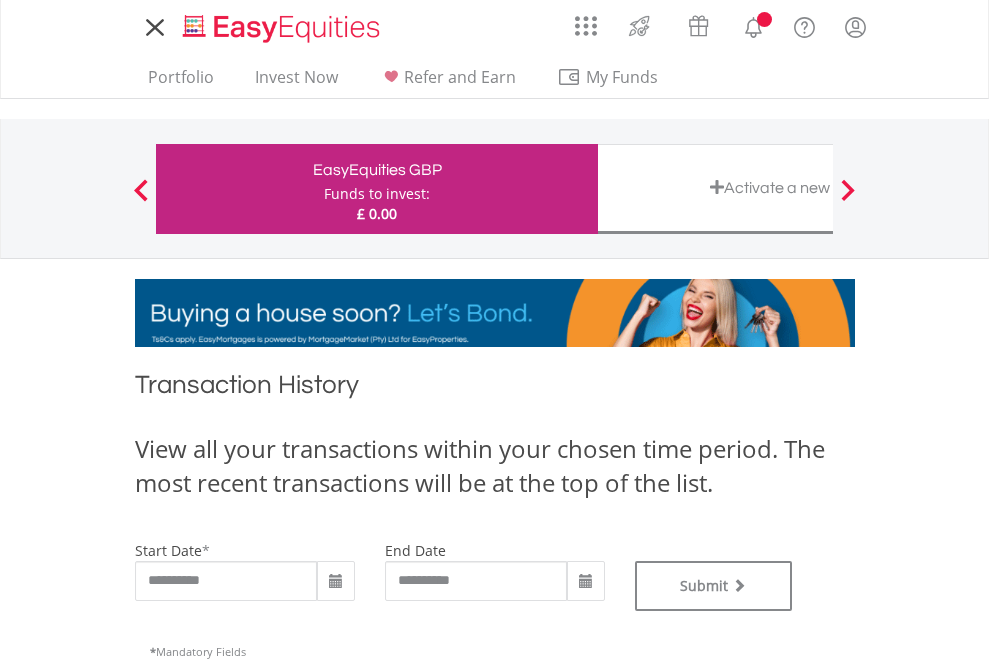scroll, scrollTop: 0, scrollLeft: 0, axis: both 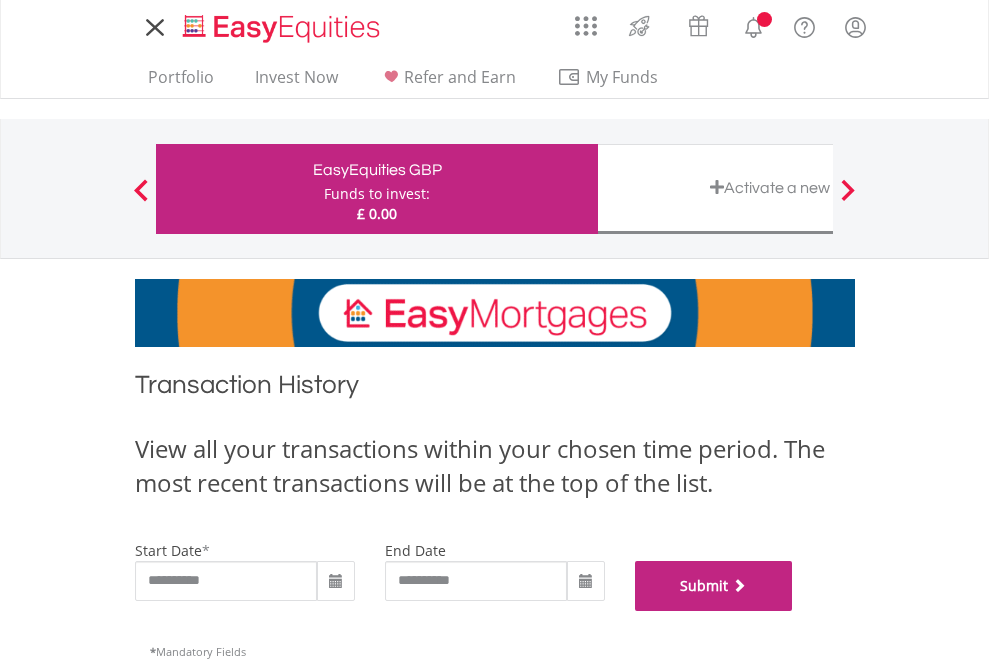 click on "Submit" at bounding box center (714, 586) 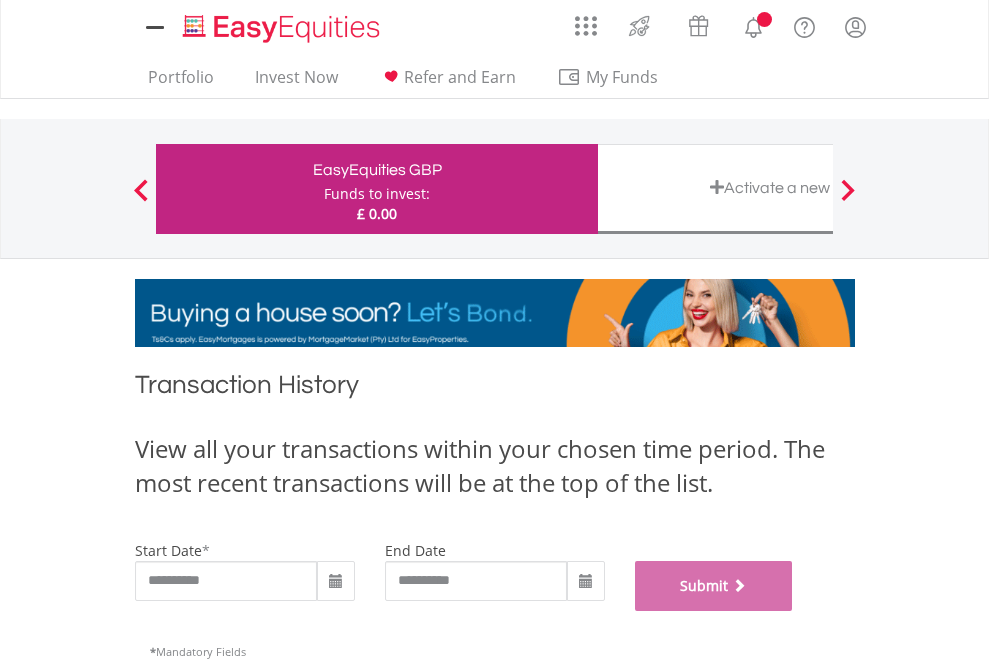 scroll, scrollTop: 811, scrollLeft: 0, axis: vertical 